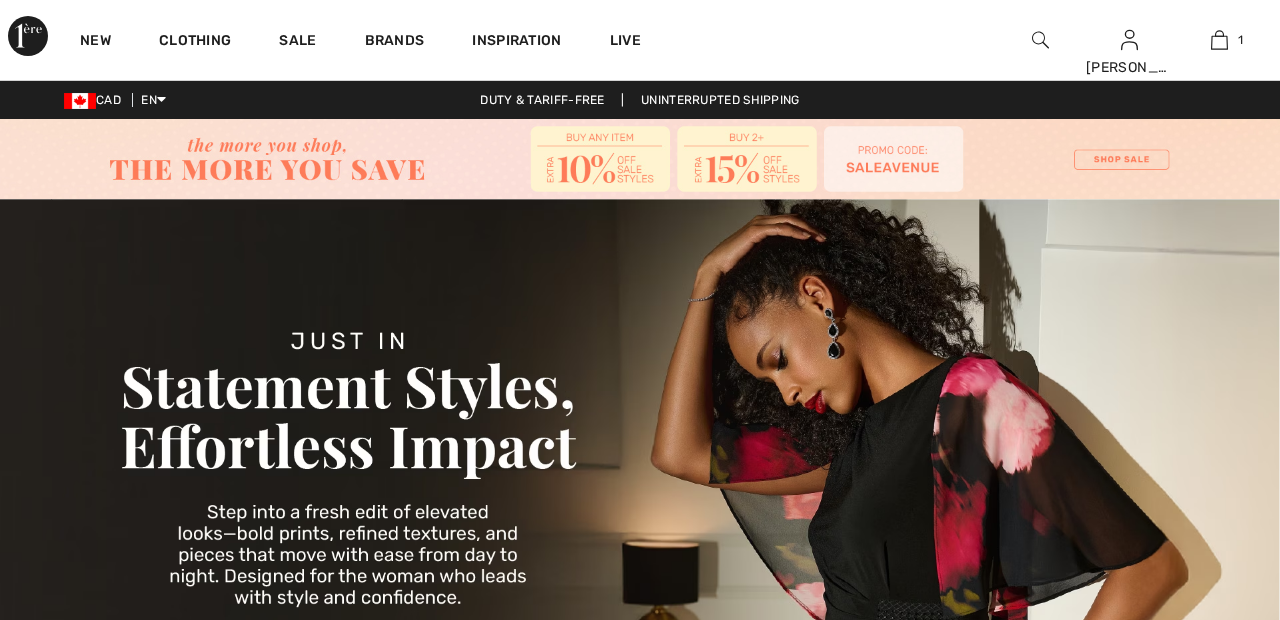 scroll, scrollTop: 0, scrollLeft: 0, axis: both 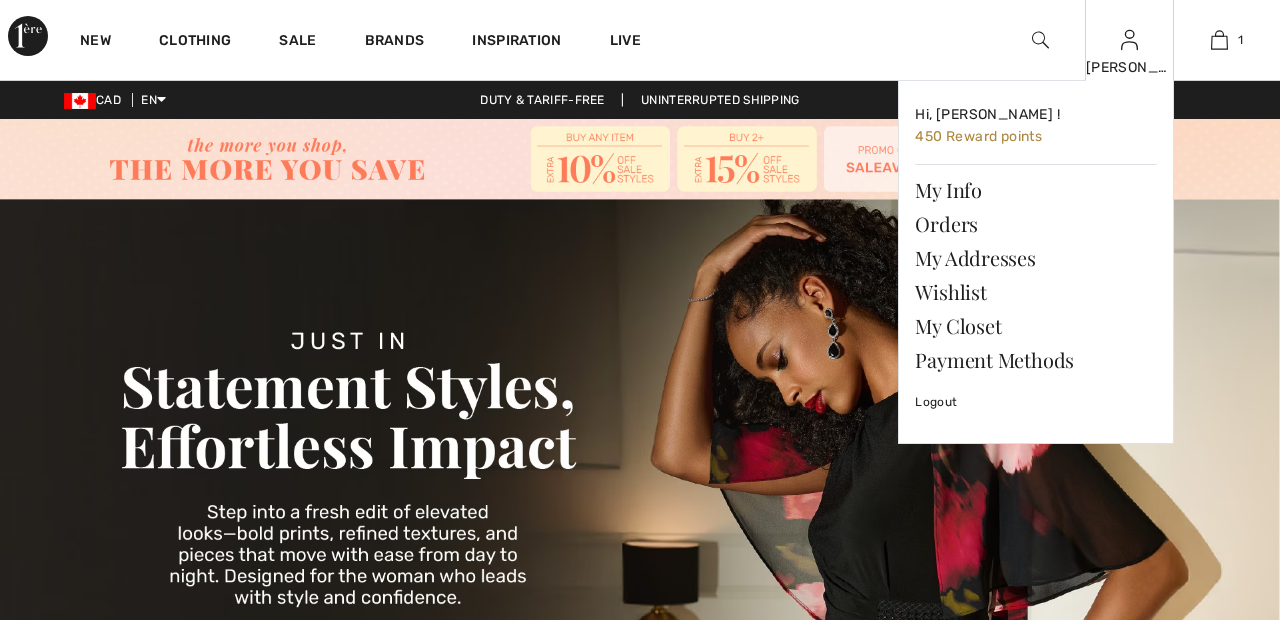 click at bounding box center [1129, 40] 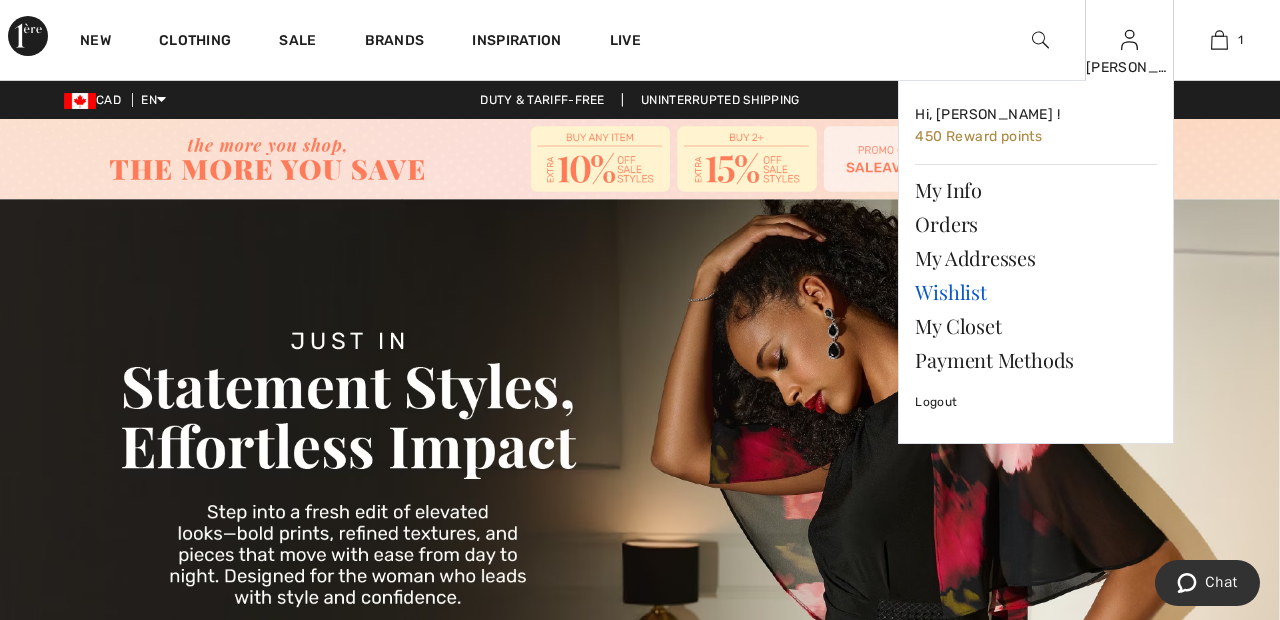 click on "Wishlist" at bounding box center (1036, 292) 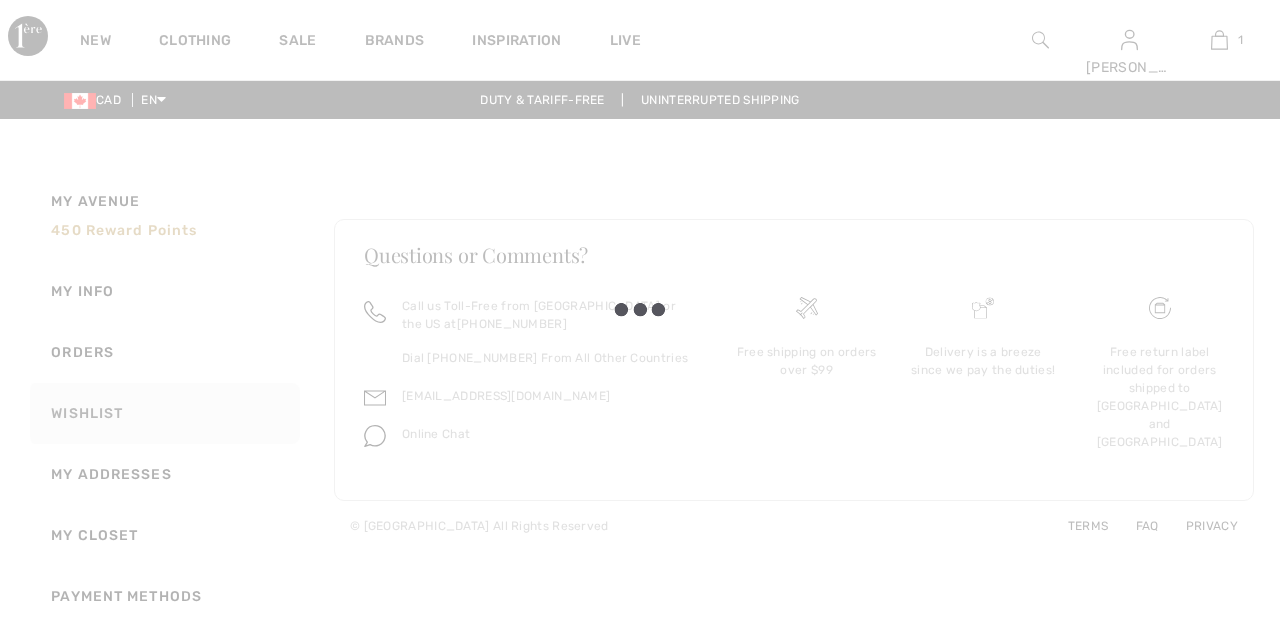 scroll, scrollTop: 0, scrollLeft: 0, axis: both 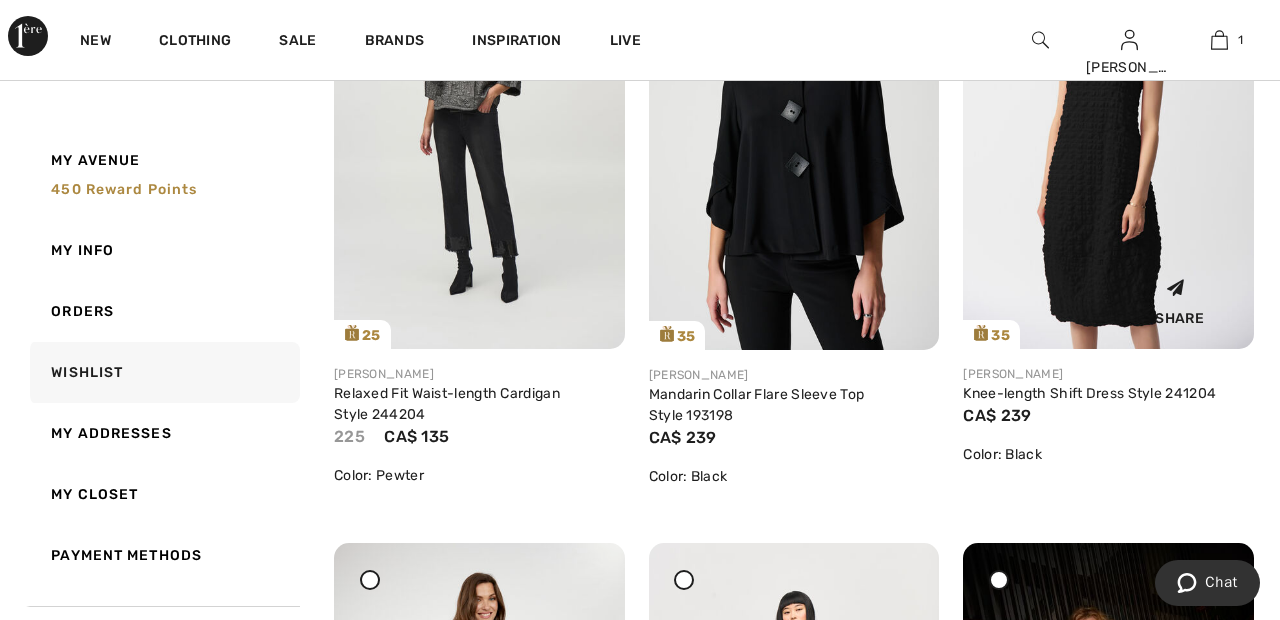 click at bounding box center [1108, 131] 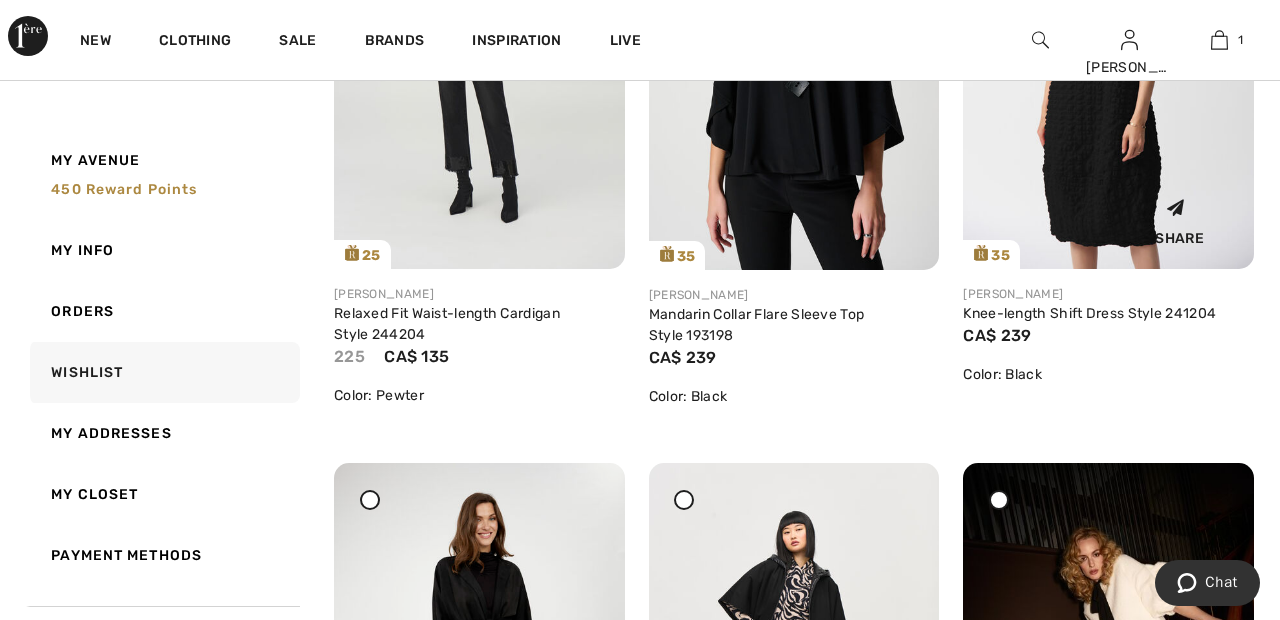 scroll, scrollTop: 8581, scrollLeft: 0, axis: vertical 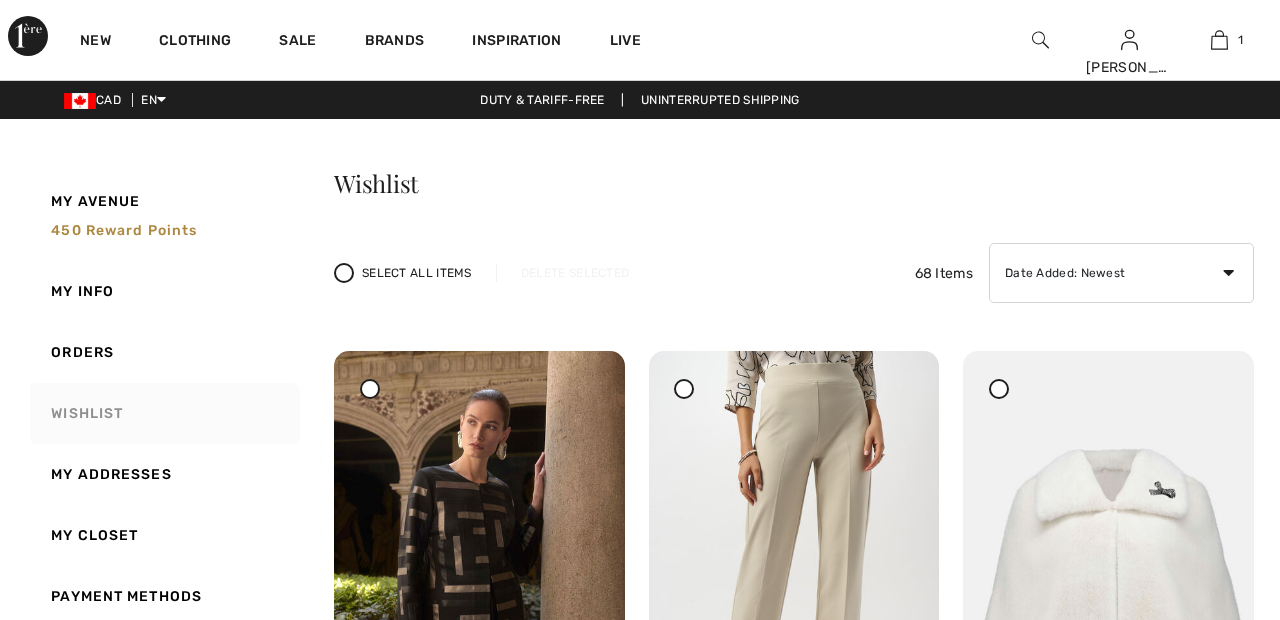 click on "Wishlist" at bounding box center [163, 413] 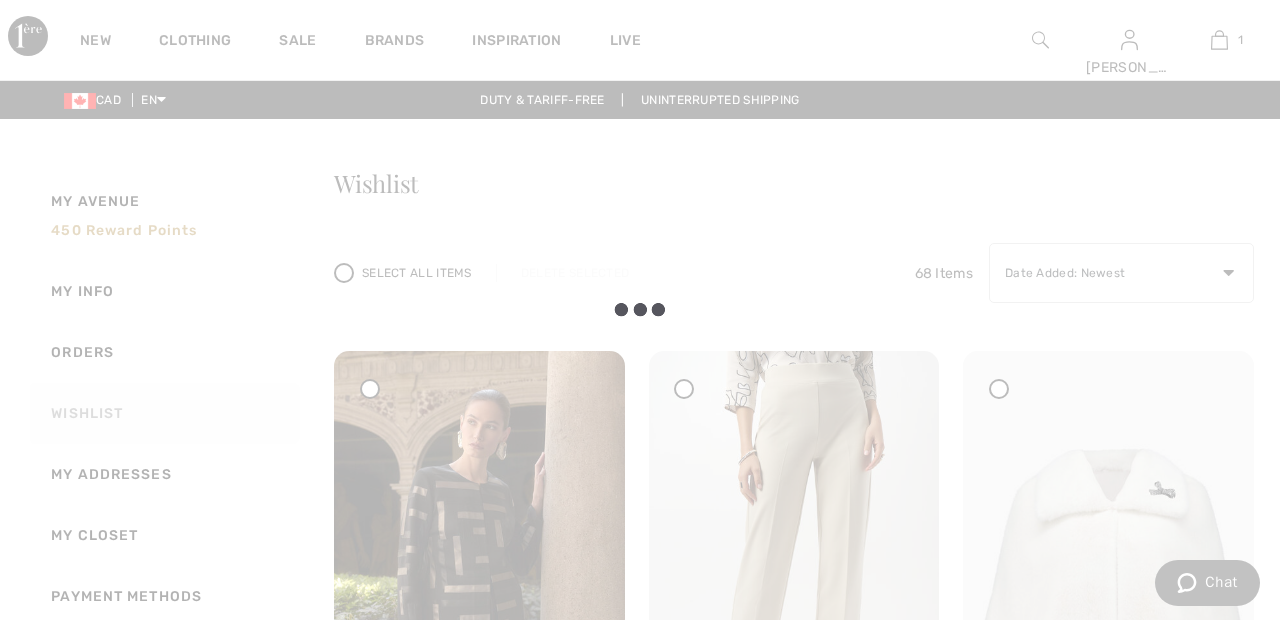 scroll, scrollTop: 0, scrollLeft: 0, axis: both 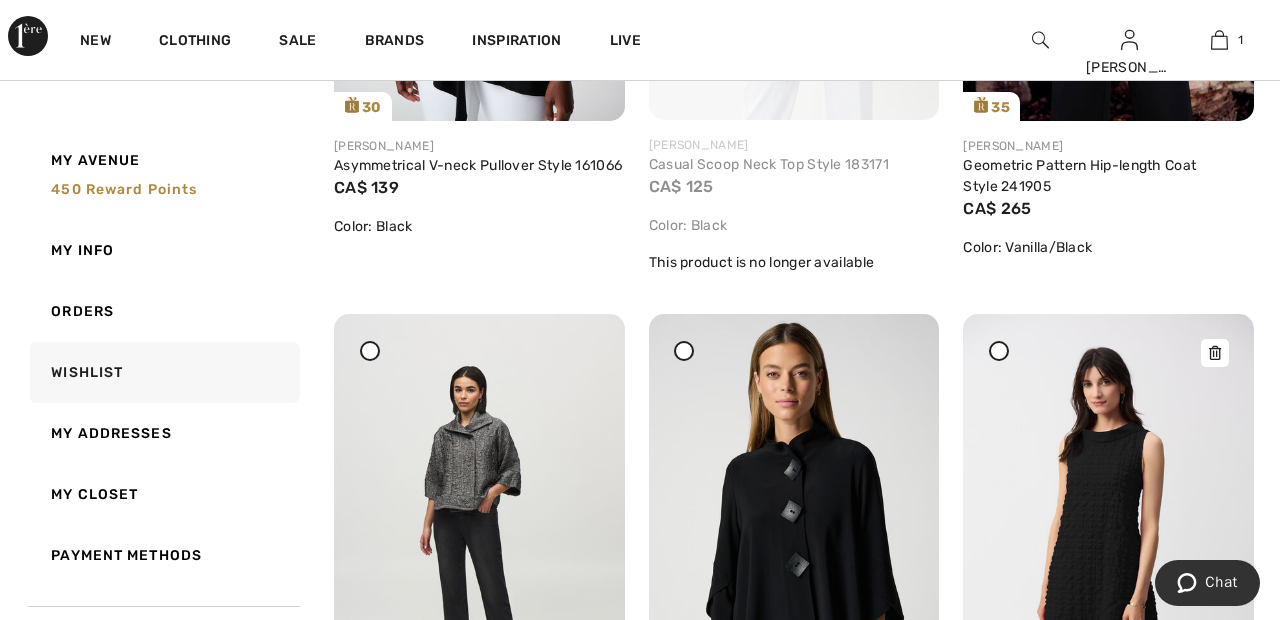 click at bounding box center (1108, 531) 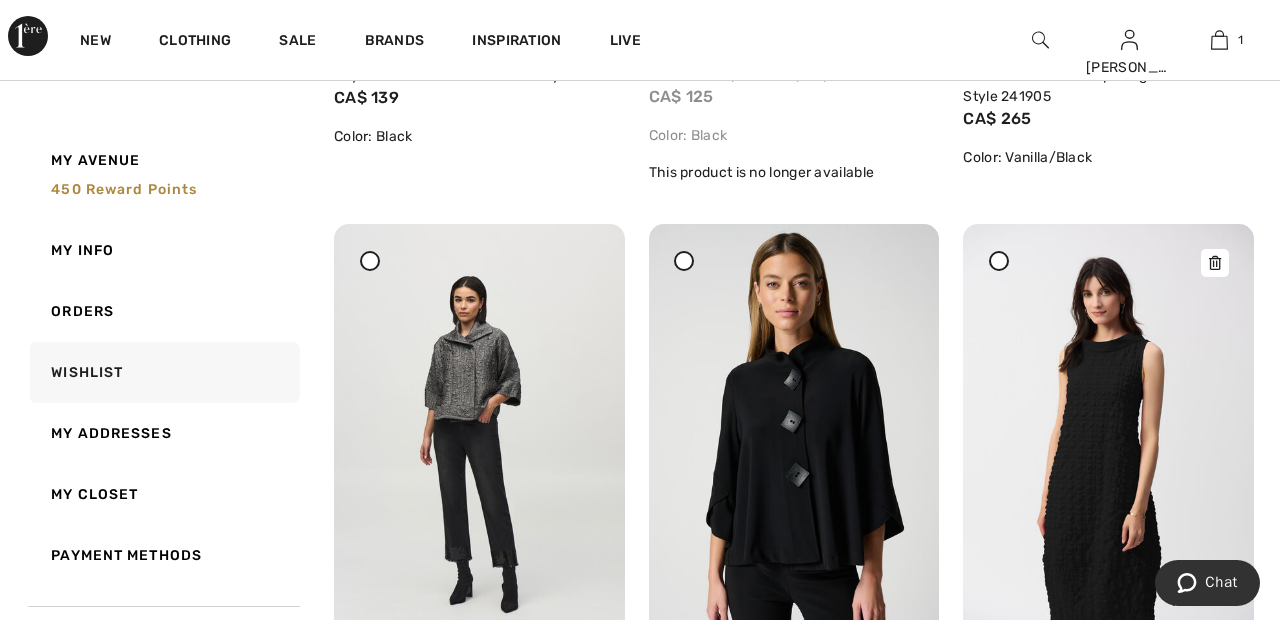 scroll, scrollTop: 8181, scrollLeft: 0, axis: vertical 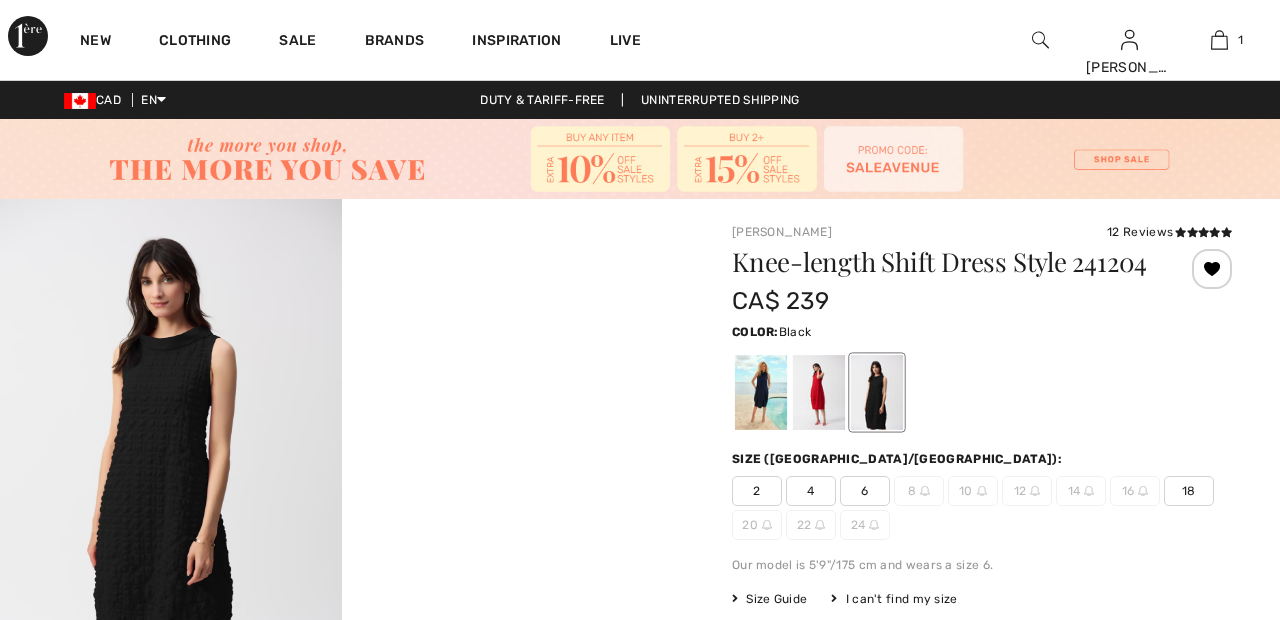 checkbox on "true" 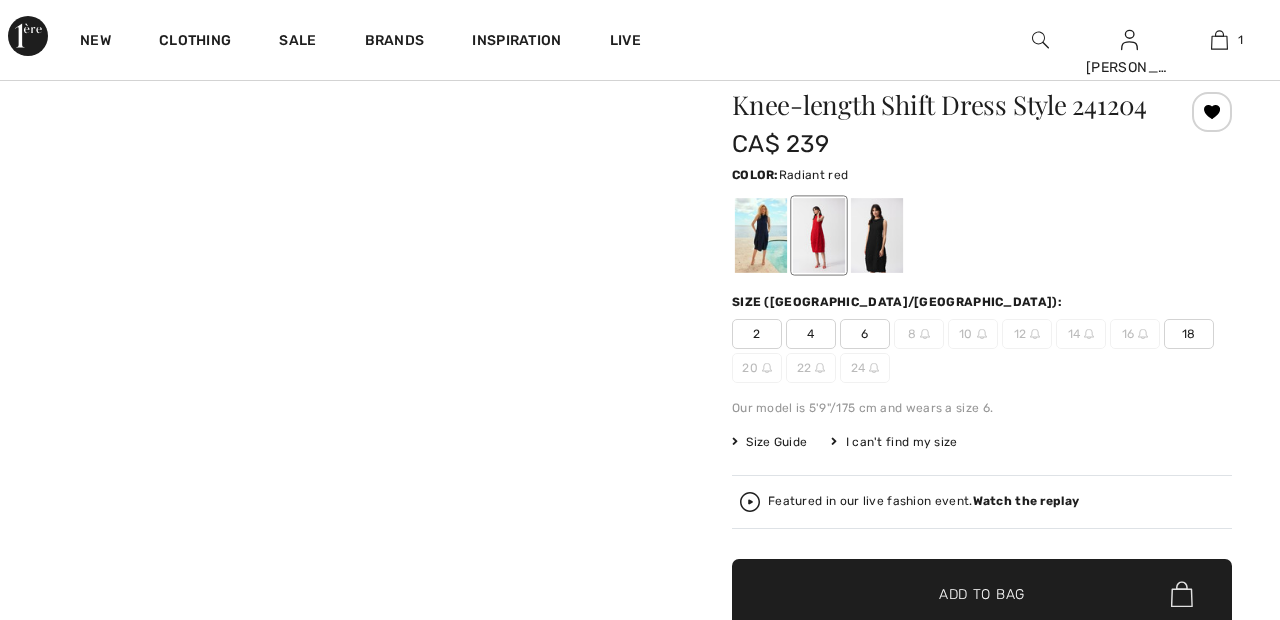 scroll, scrollTop: 157, scrollLeft: 0, axis: vertical 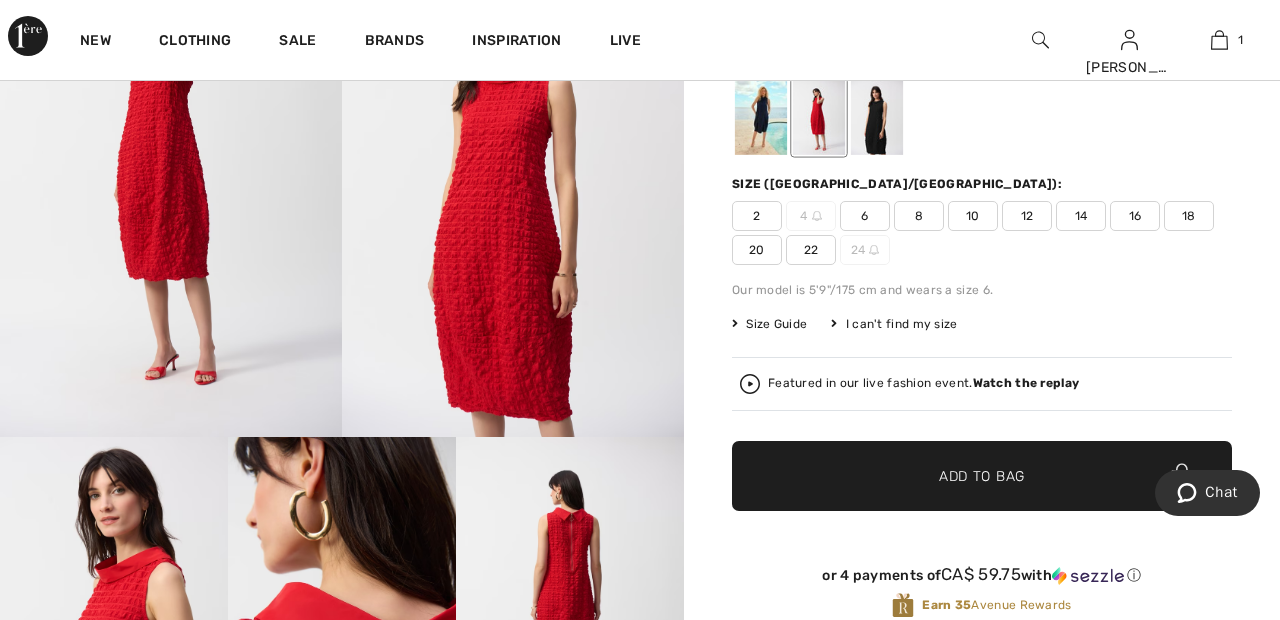 click on "Watch the replay" at bounding box center [1026, 383] 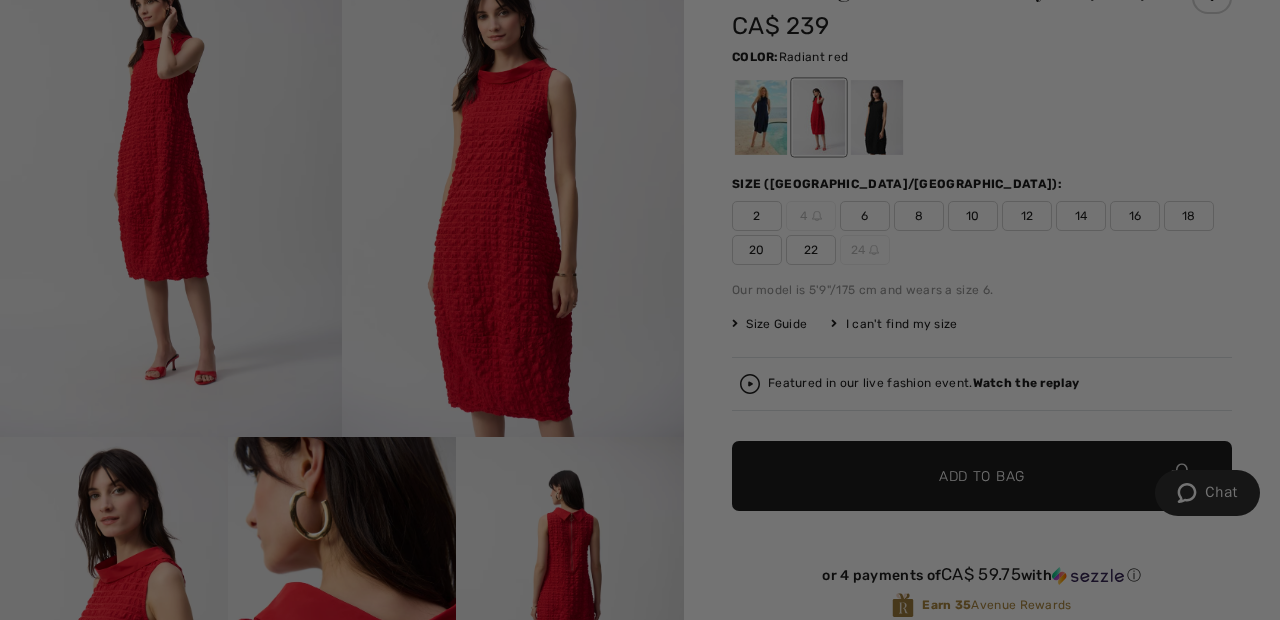 scroll, scrollTop: 0, scrollLeft: 0, axis: both 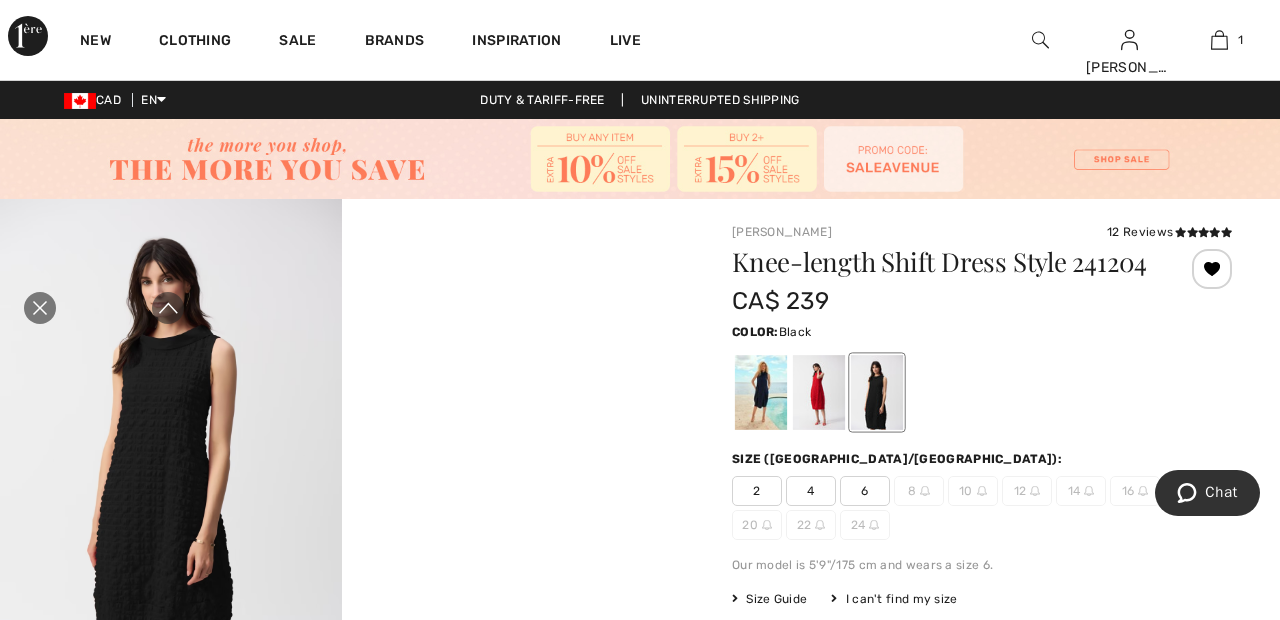 click 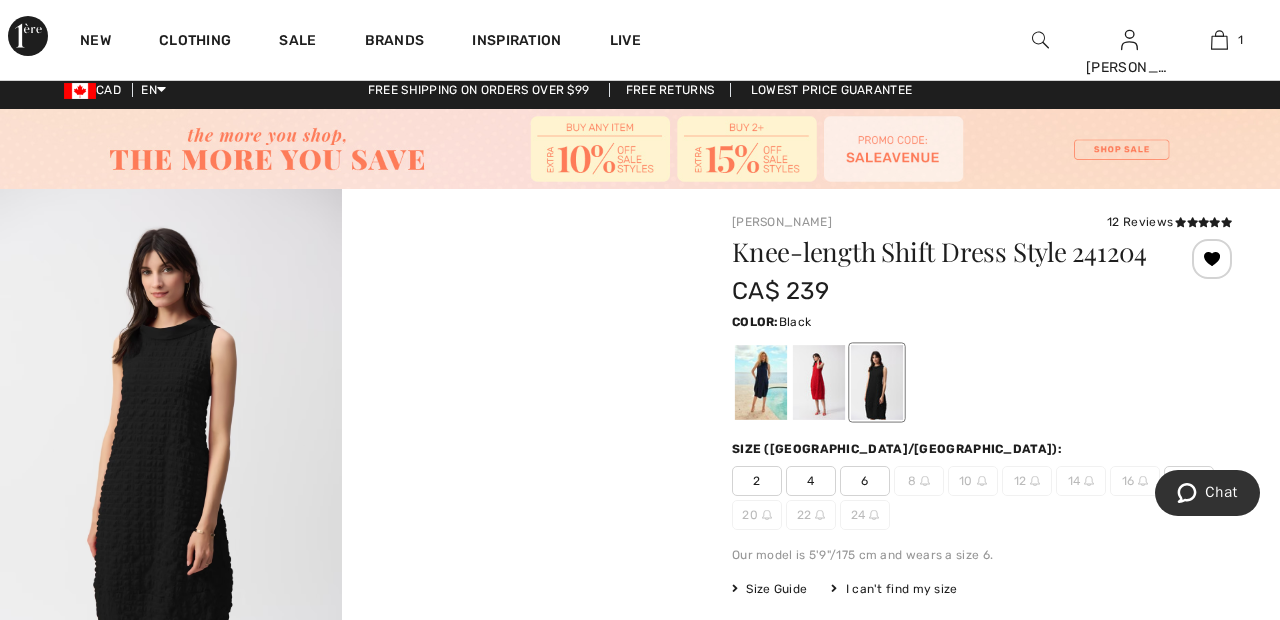 scroll, scrollTop: 0, scrollLeft: 0, axis: both 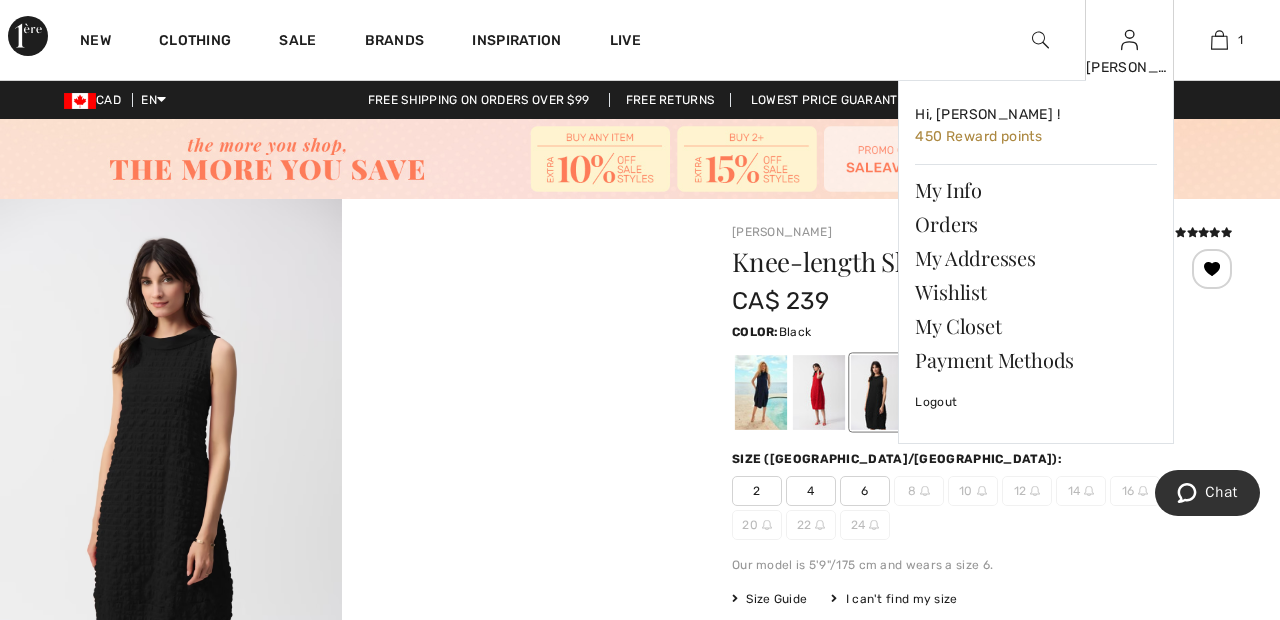 click at bounding box center (1129, 40) 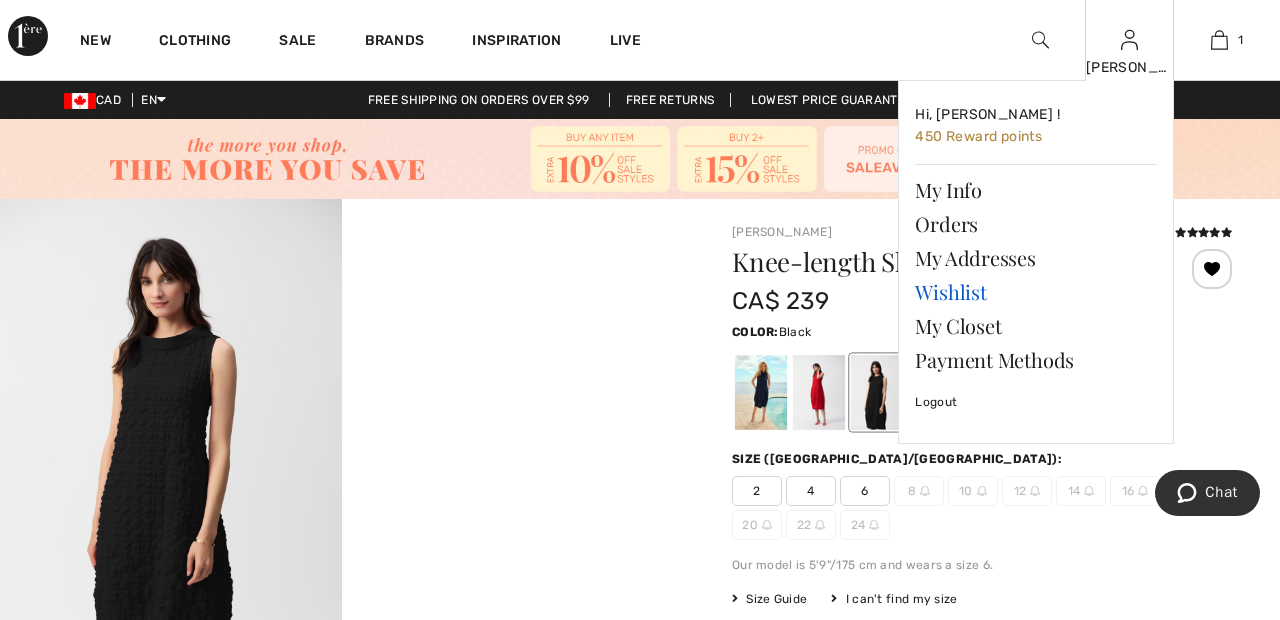 click on "Wishlist" at bounding box center [1036, 292] 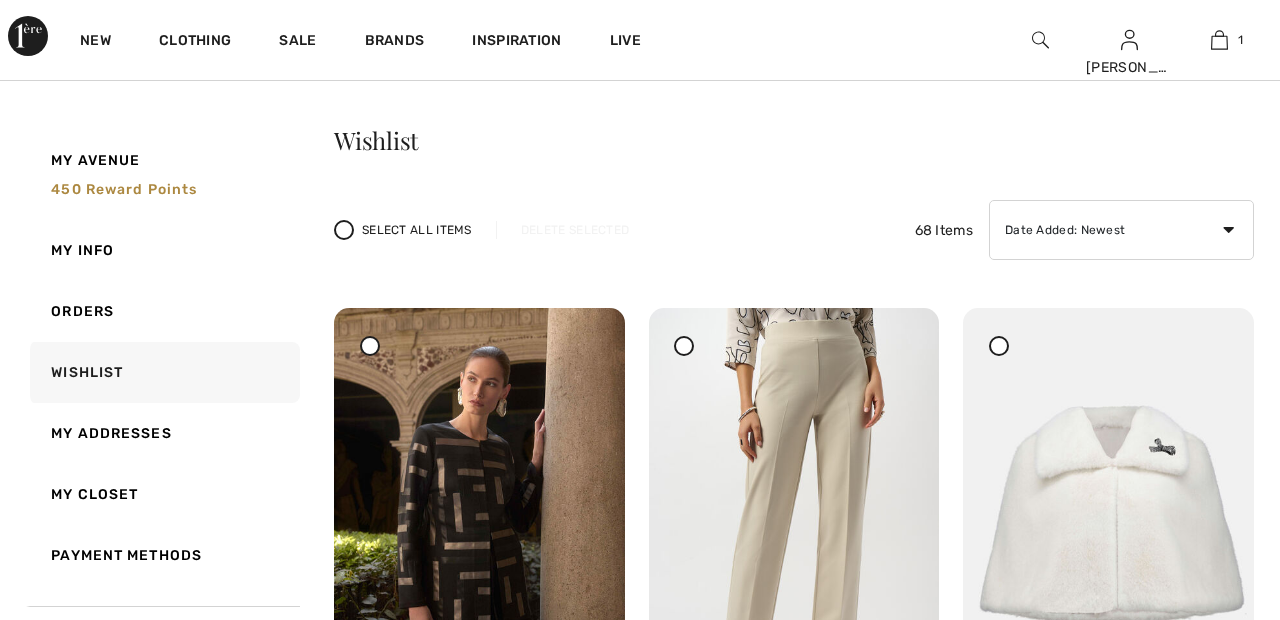 scroll, scrollTop: 113, scrollLeft: 0, axis: vertical 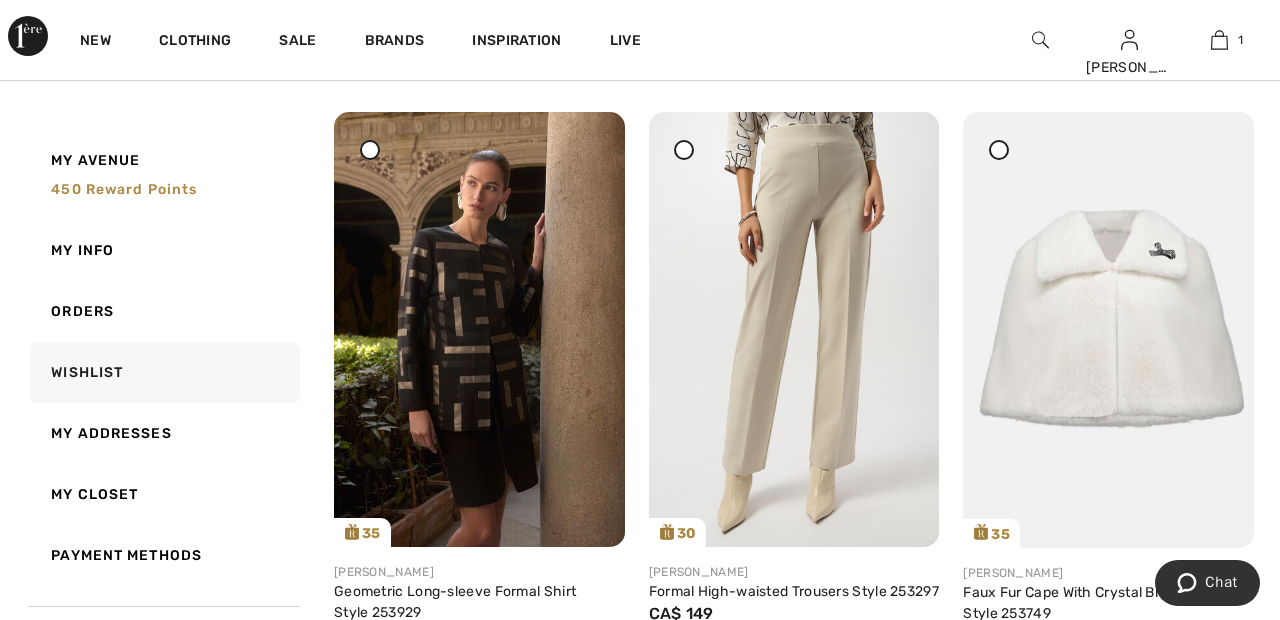 click at bounding box center [684, 149] 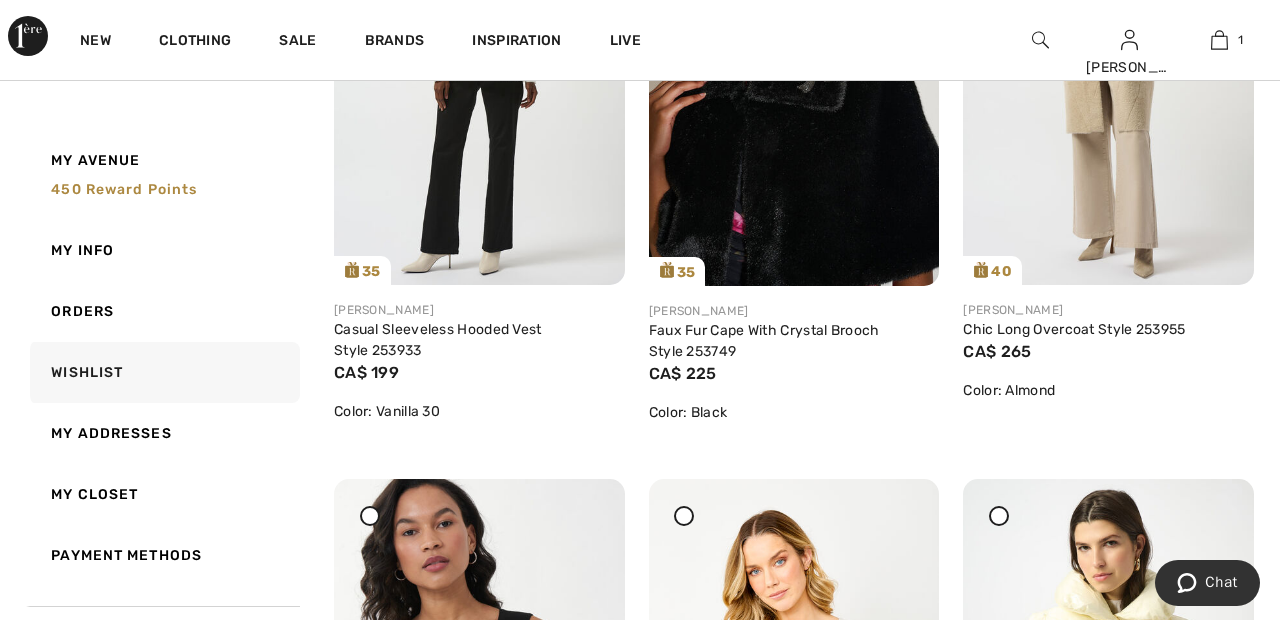 scroll, scrollTop: 0, scrollLeft: 0, axis: both 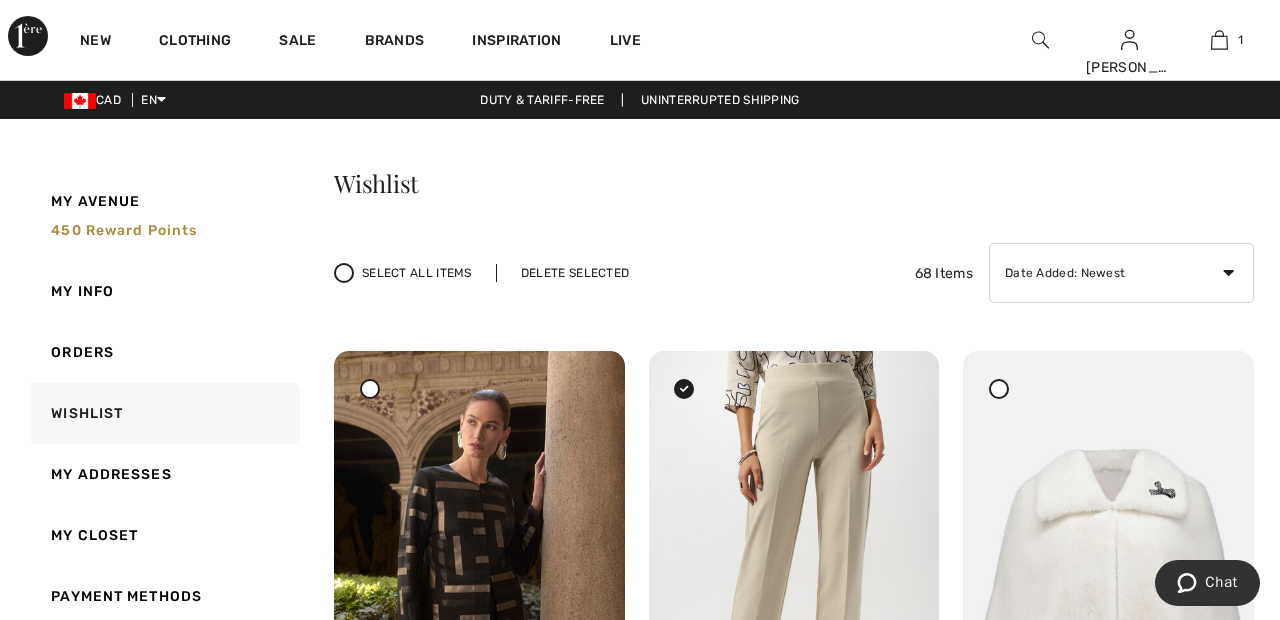 click at bounding box center [370, 389] 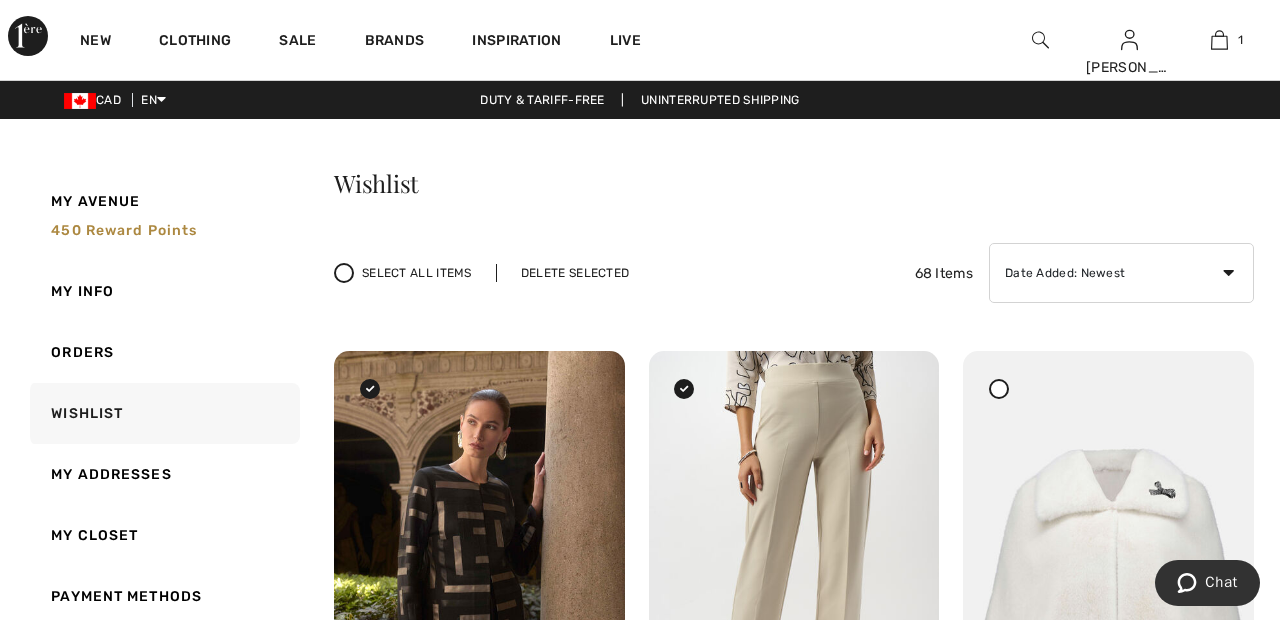 click on "Delete Selected" at bounding box center (575, 273) 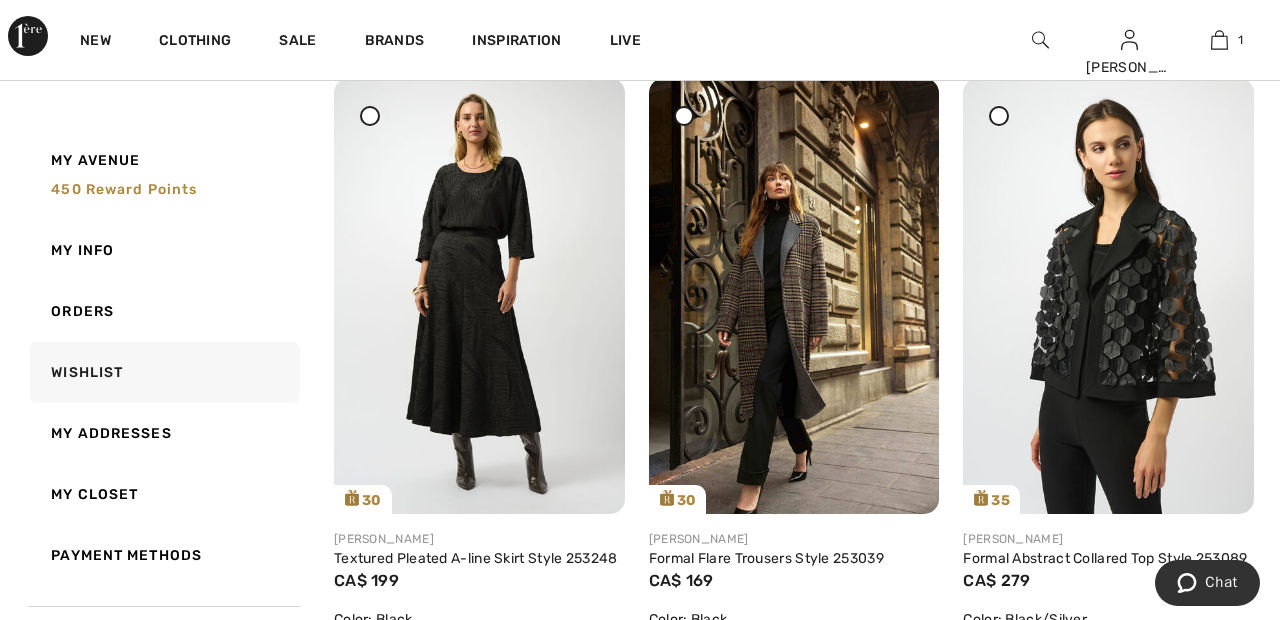 scroll, scrollTop: 4570, scrollLeft: 0, axis: vertical 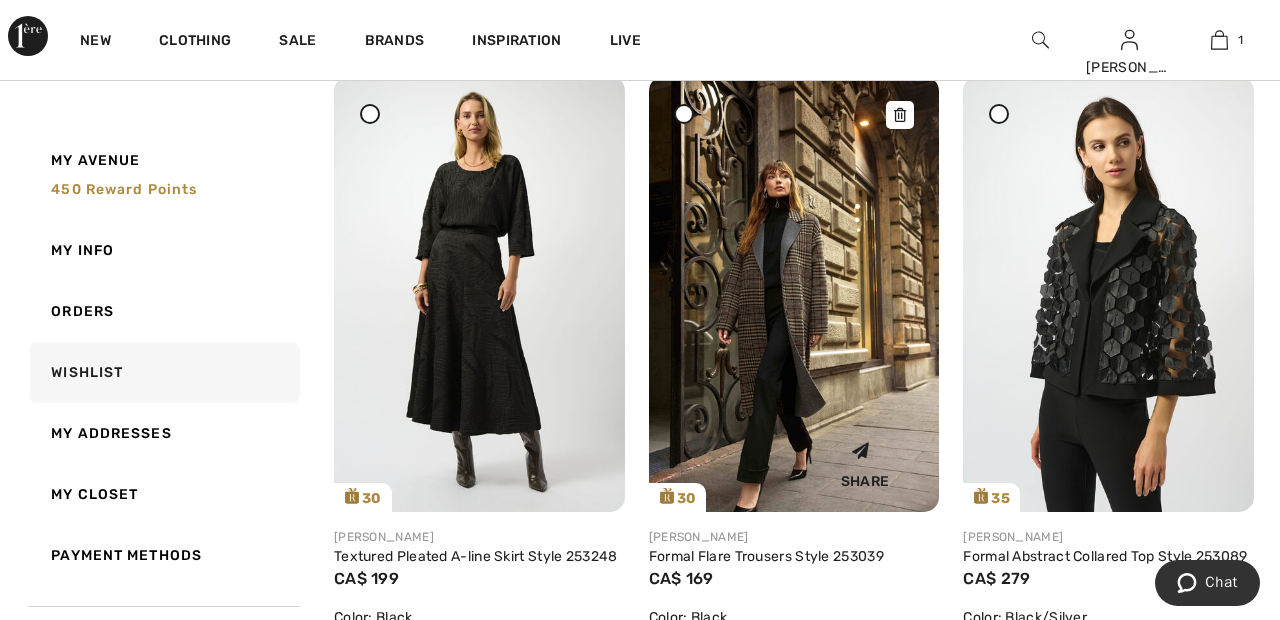 click at bounding box center [794, 293] 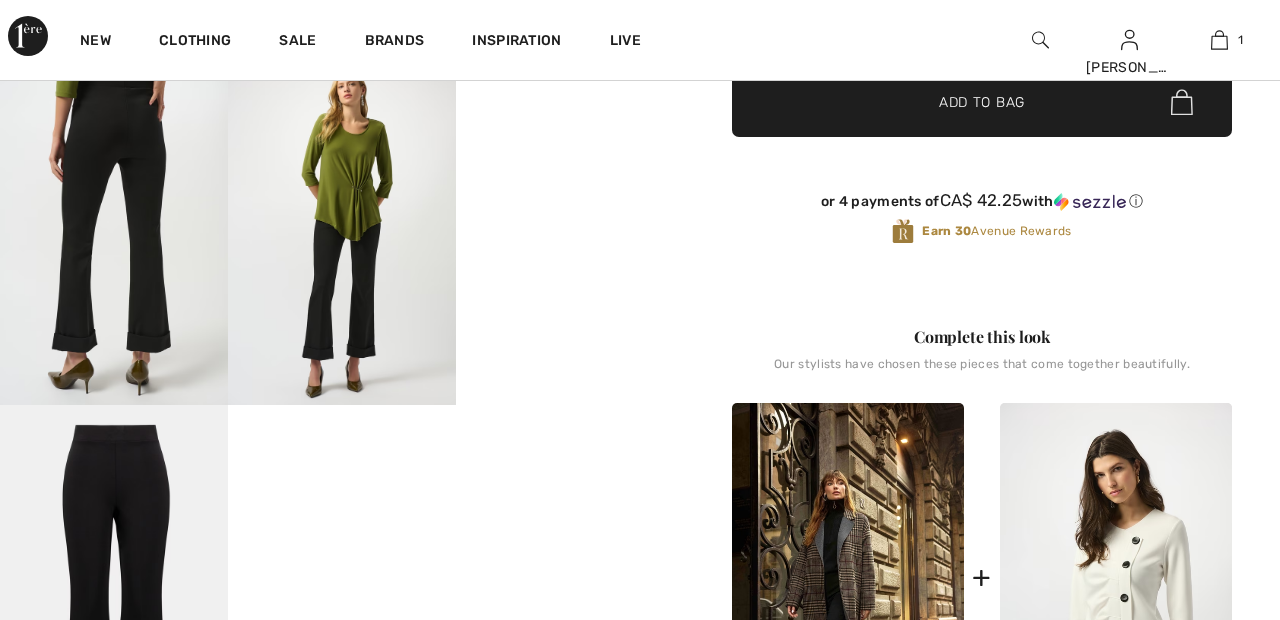 scroll, scrollTop: 809, scrollLeft: 0, axis: vertical 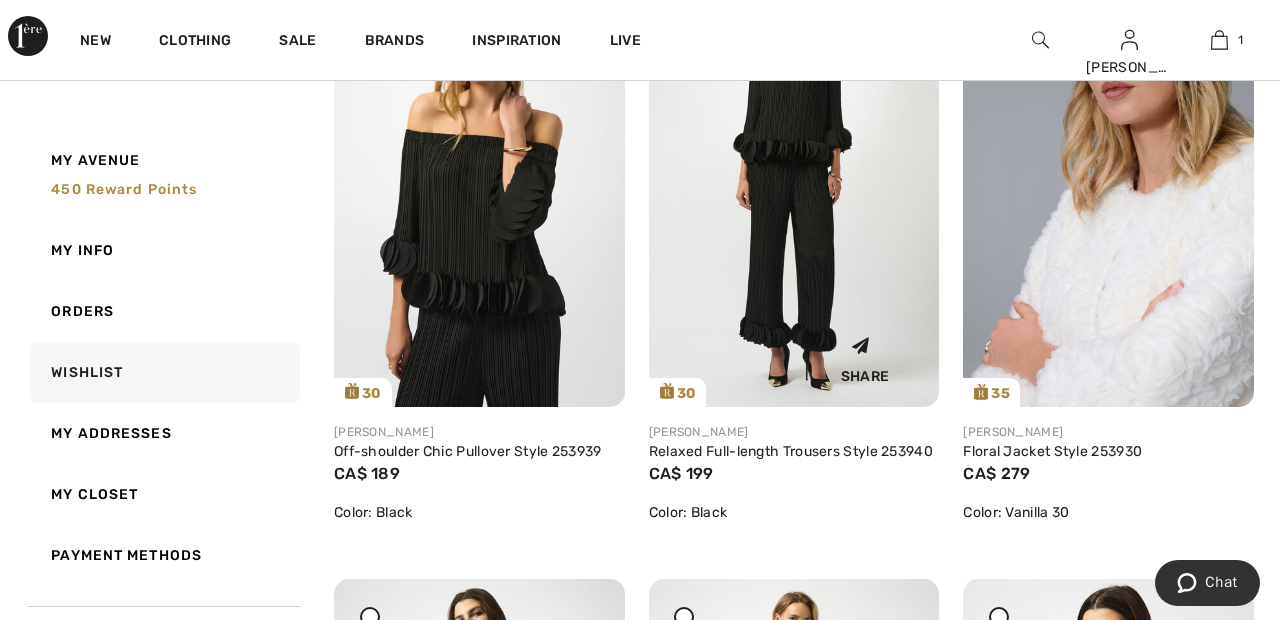 click at bounding box center [794, 188] 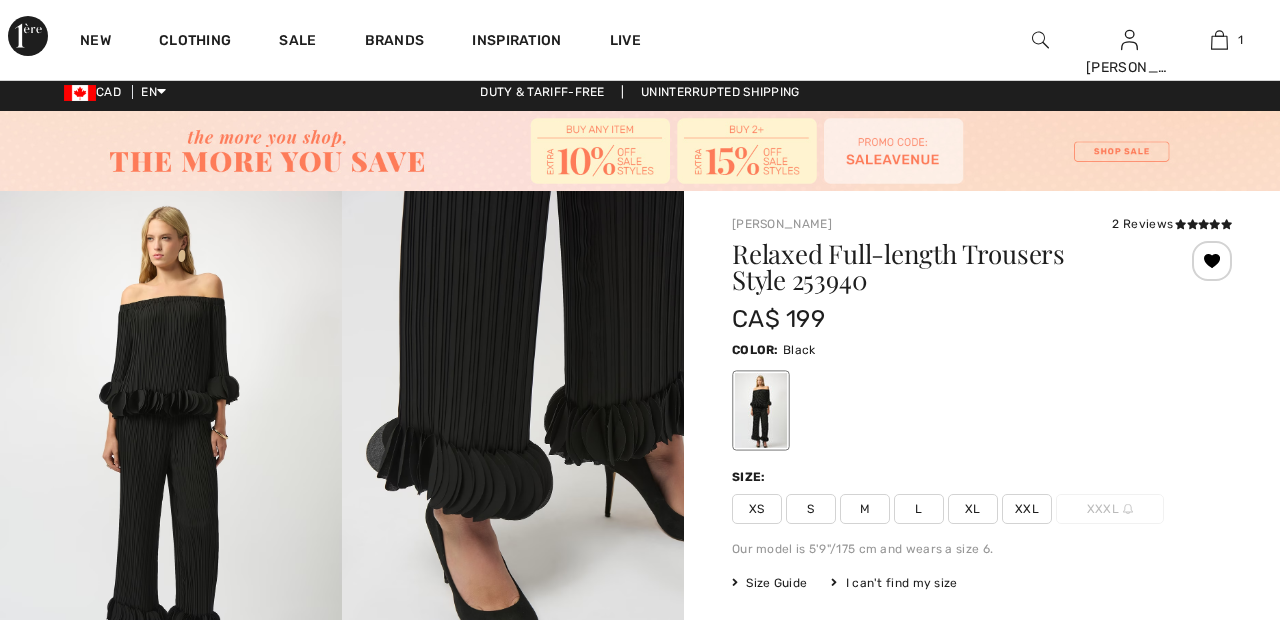 scroll, scrollTop: 8, scrollLeft: 0, axis: vertical 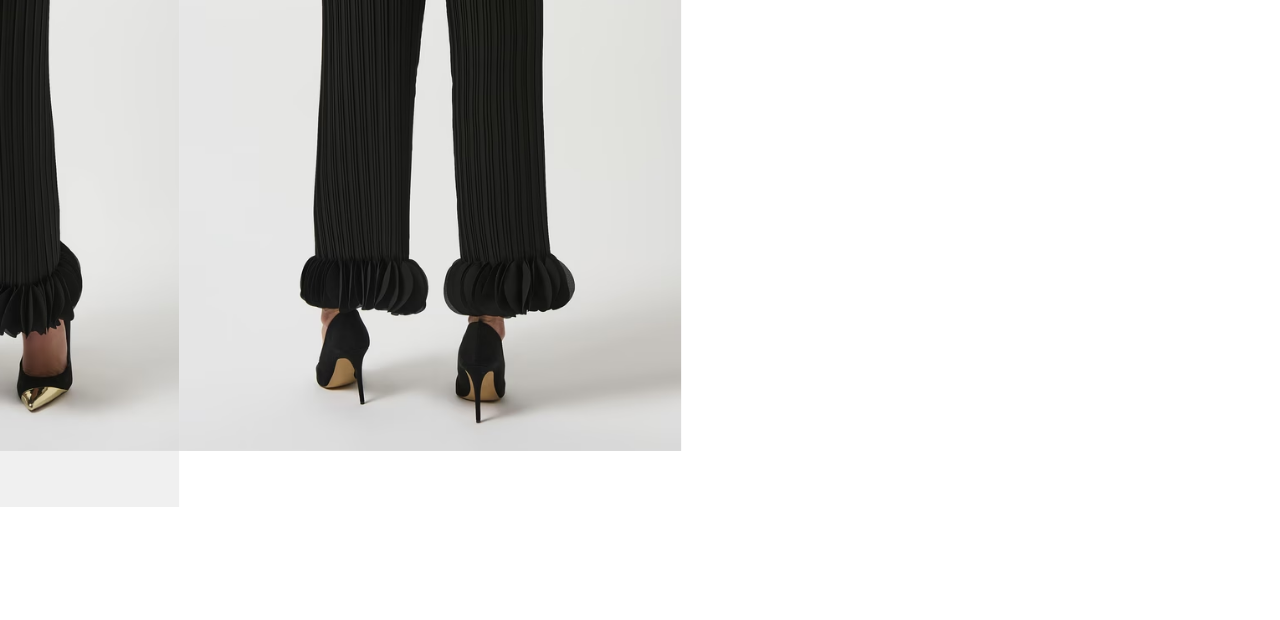 click on "Your browser does not support the video tag." at bounding box center (248, -548) 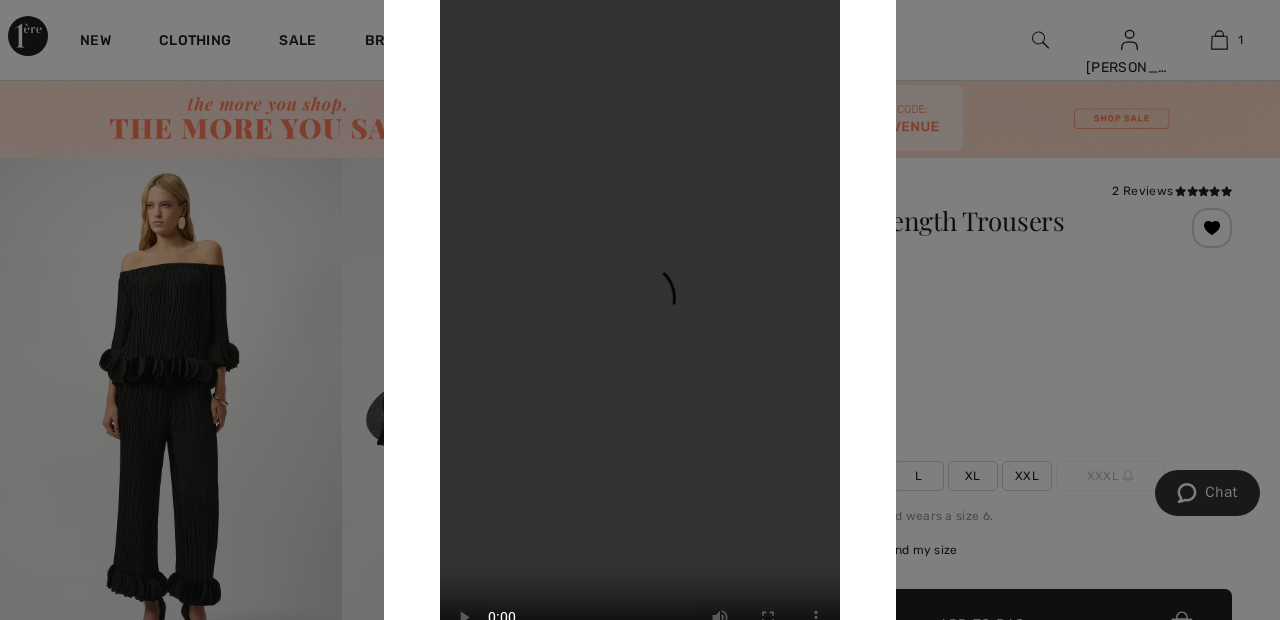 scroll, scrollTop: 39, scrollLeft: 0, axis: vertical 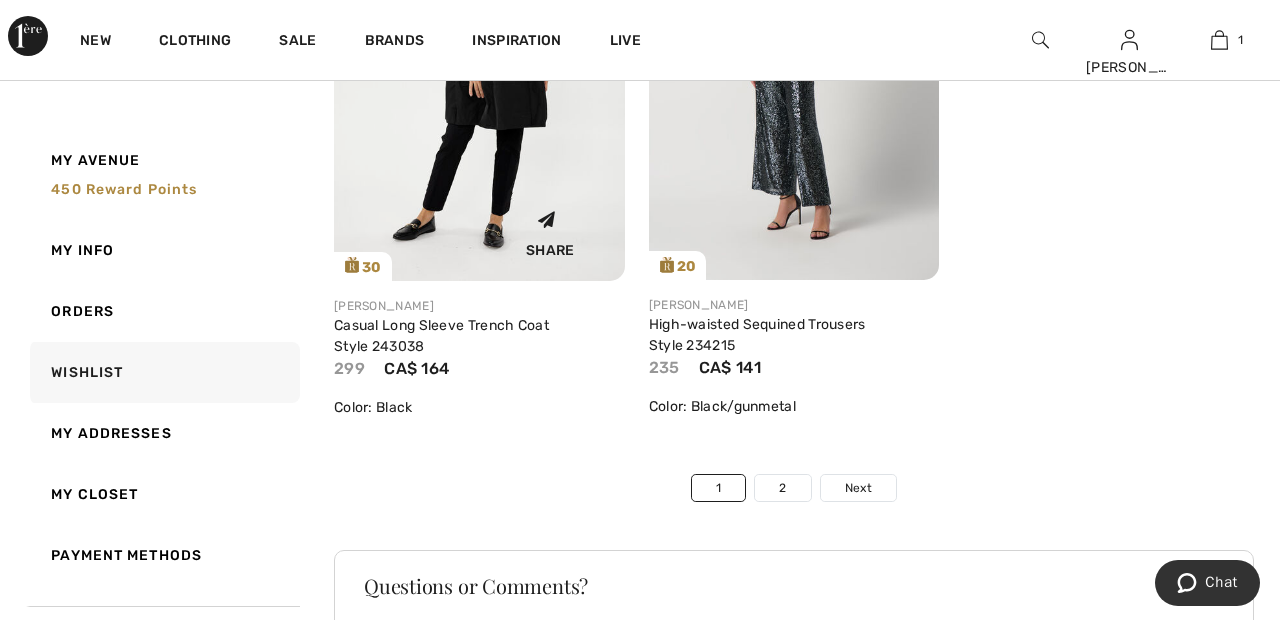 click at bounding box center (479, 63) 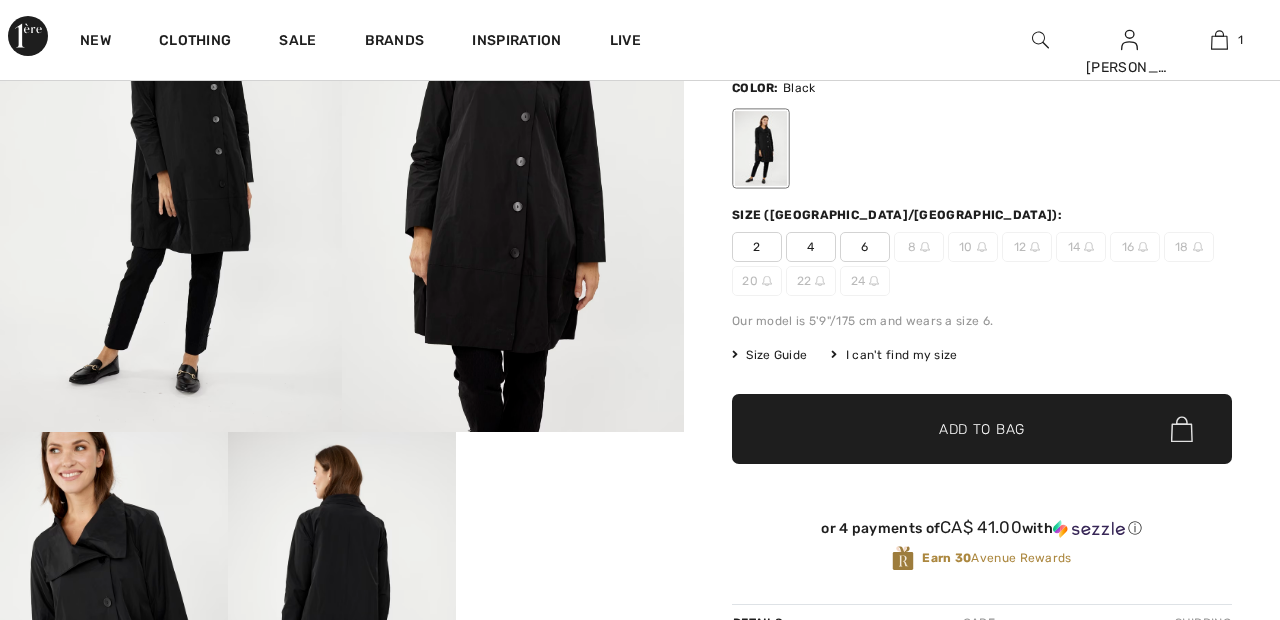 scroll, scrollTop: 477, scrollLeft: 0, axis: vertical 